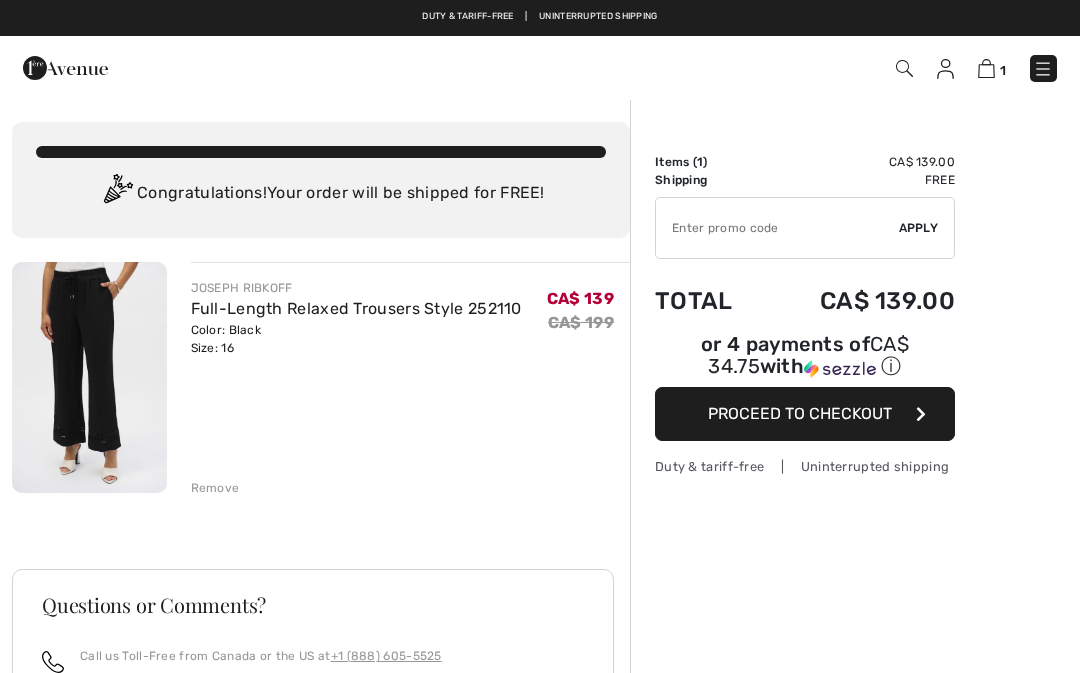 scroll, scrollTop: 0, scrollLeft: 0, axis: both 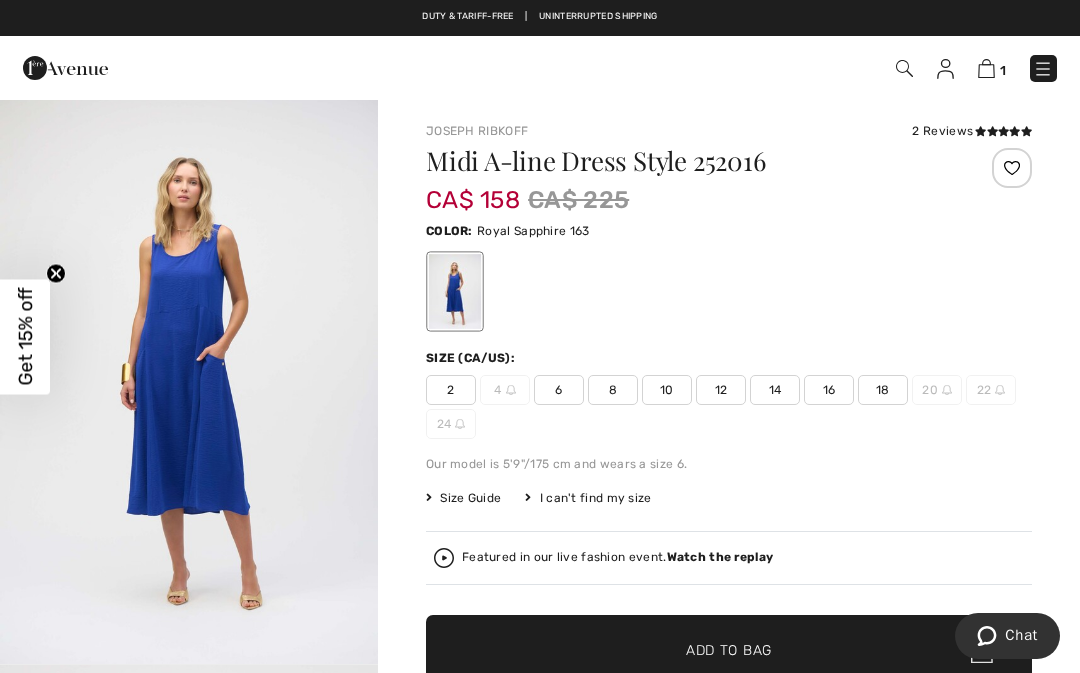 click on "2 Reviews" at bounding box center (972, 131) 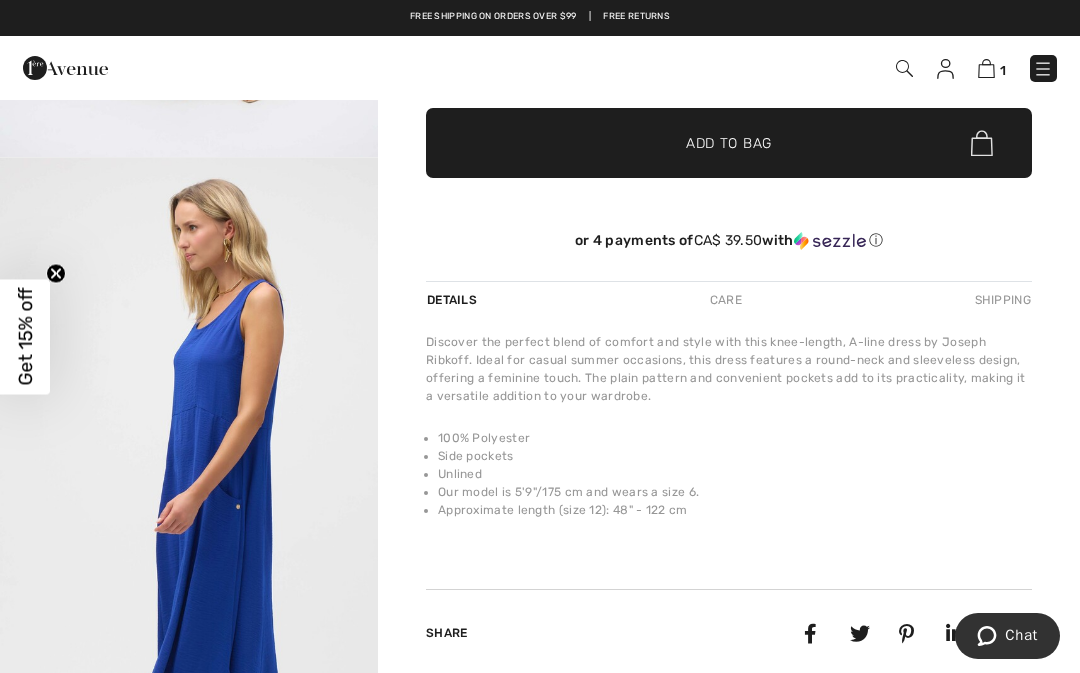 scroll, scrollTop: 558, scrollLeft: 0, axis: vertical 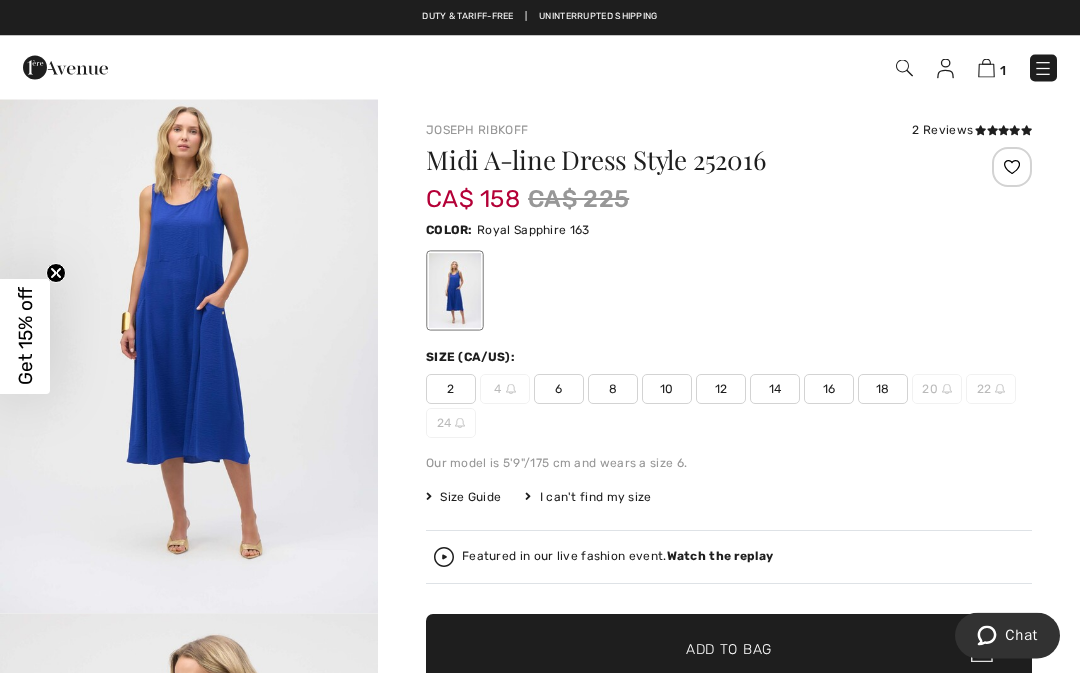 click on "14" at bounding box center [775, 390] 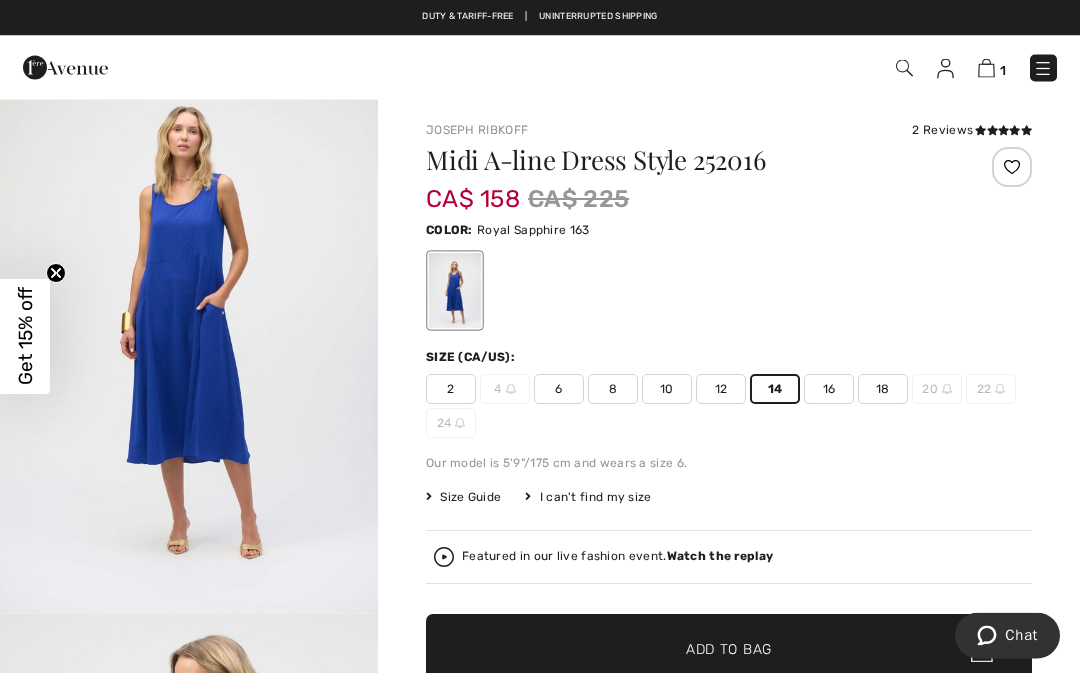 scroll, scrollTop: 1, scrollLeft: 0, axis: vertical 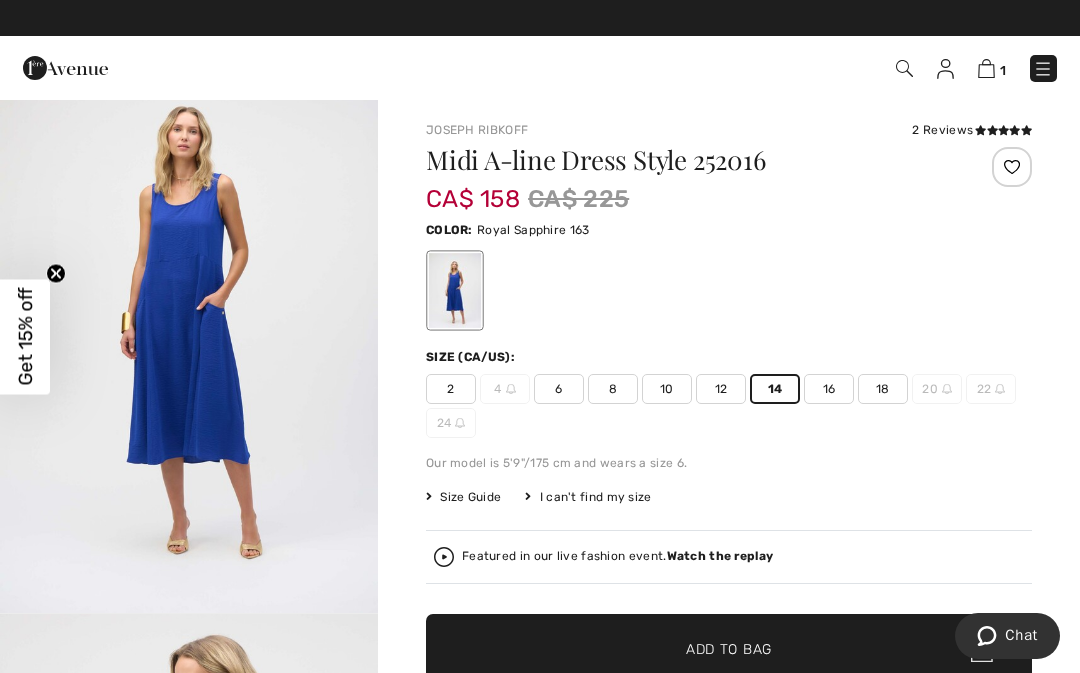 click on "16" at bounding box center [829, 389] 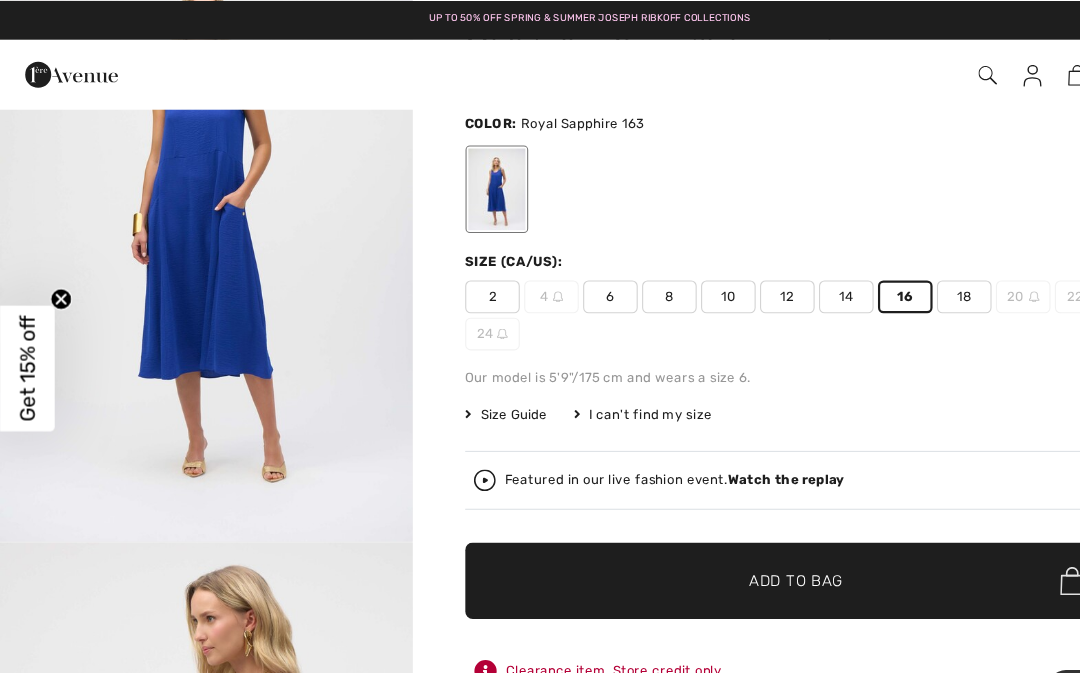 scroll, scrollTop: 124, scrollLeft: 0, axis: vertical 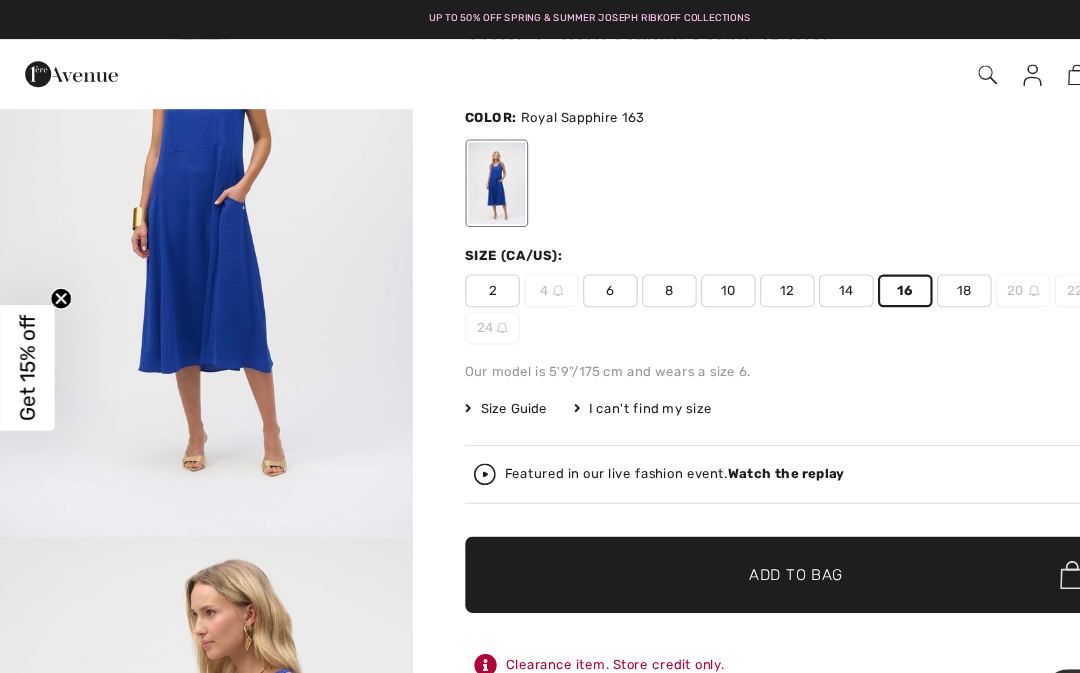 click on "Add to Bag" at bounding box center (729, 526) 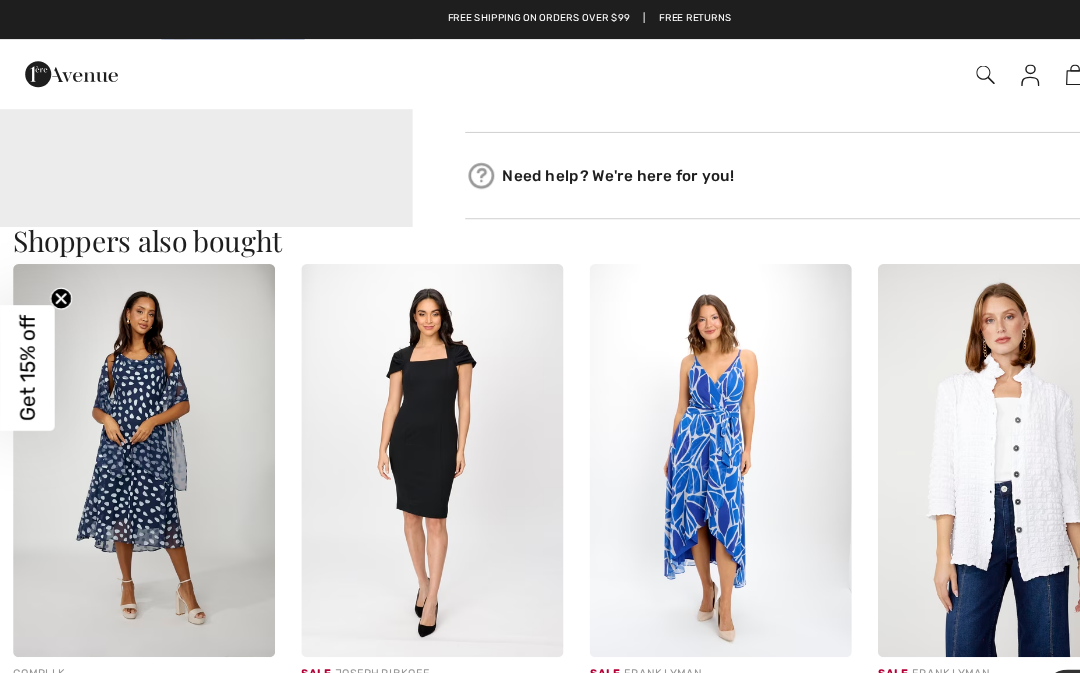 scroll, scrollTop: 1106, scrollLeft: 0, axis: vertical 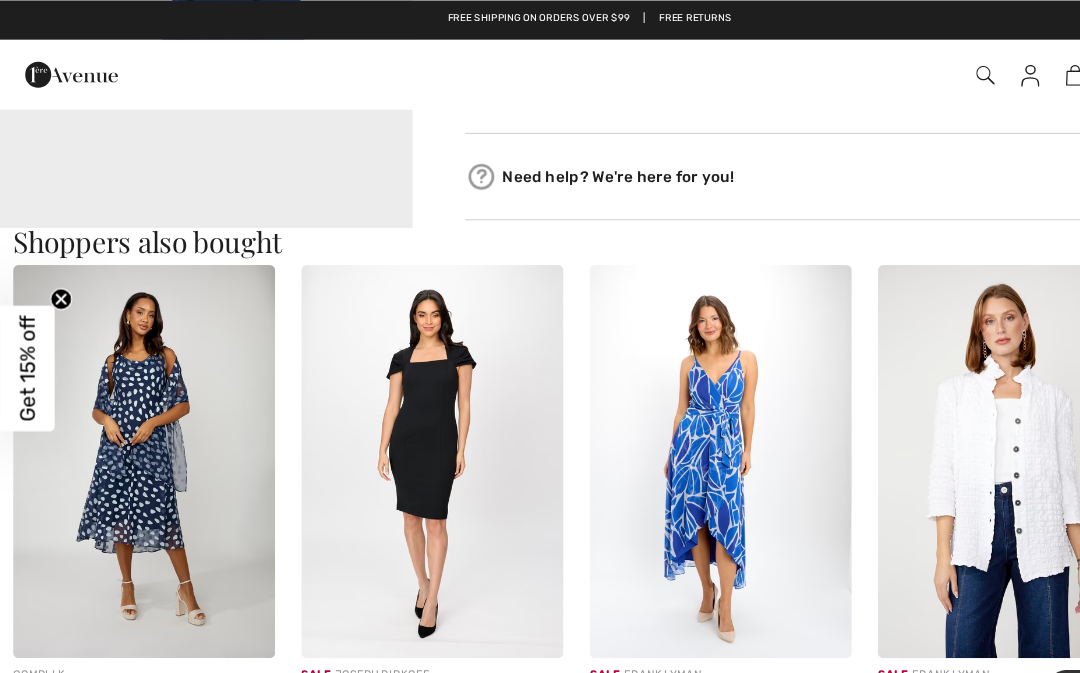 click at bounding box center [660, 422] 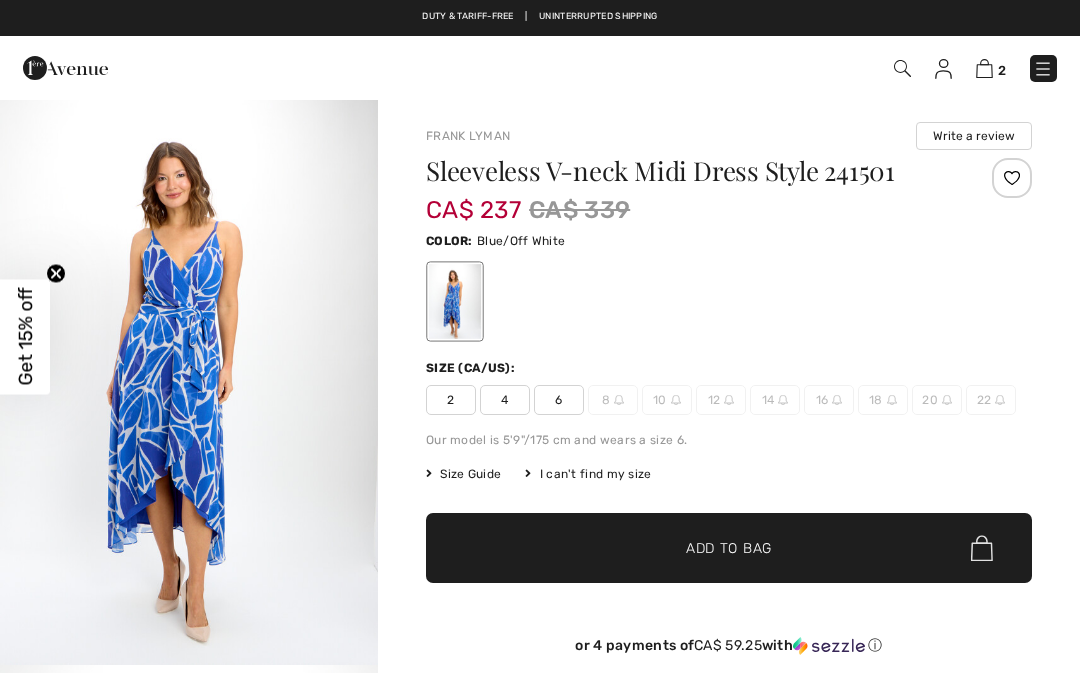 checkbox on "true" 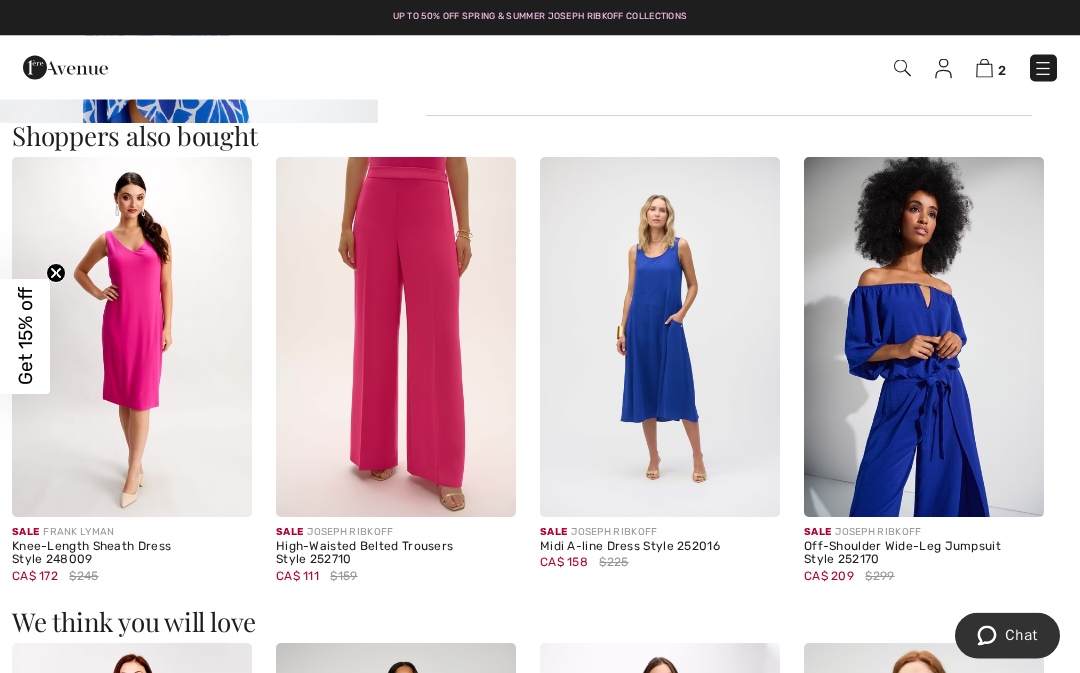 scroll, scrollTop: 1051, scrollLeft: 0, axis: vertical 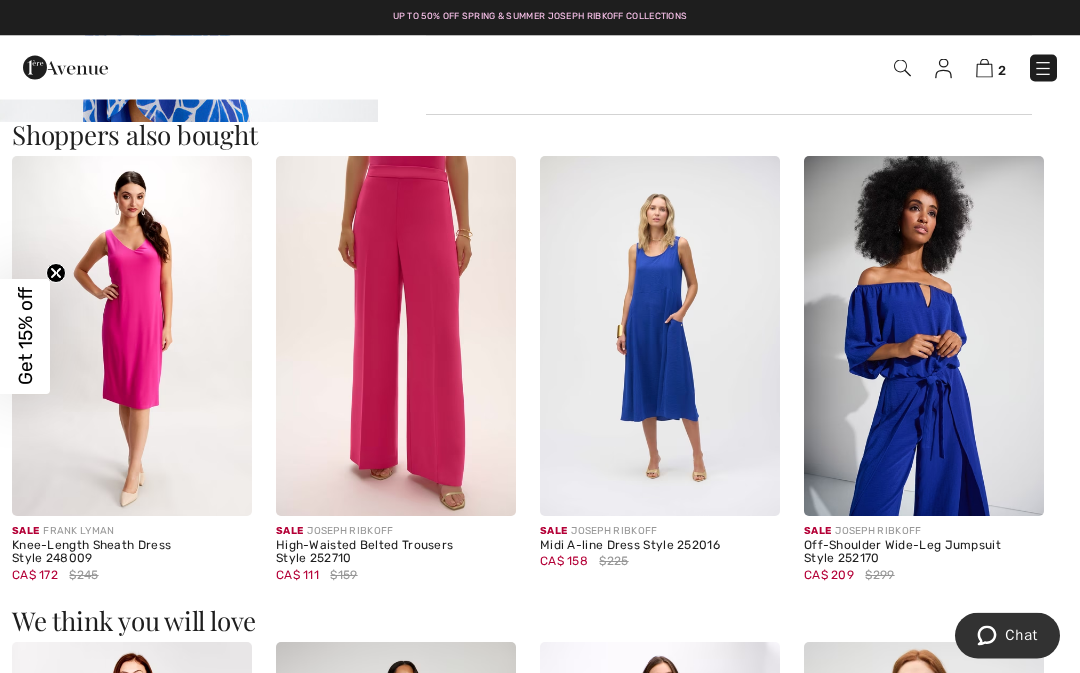 click at bounding box center (132, 337) 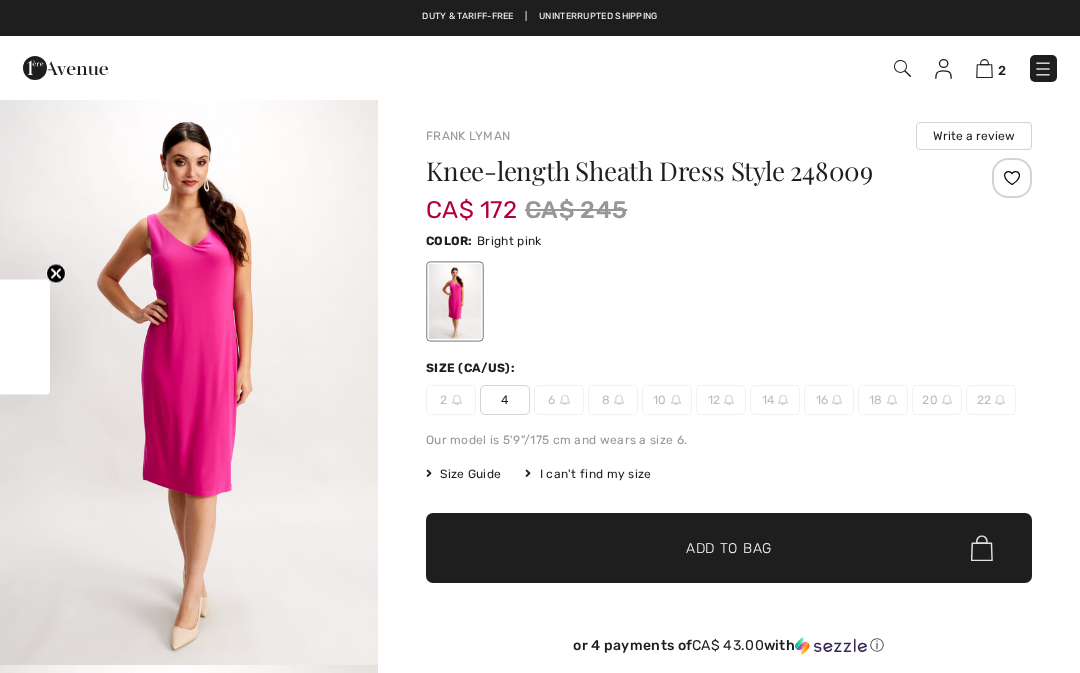 checkbox on "true" 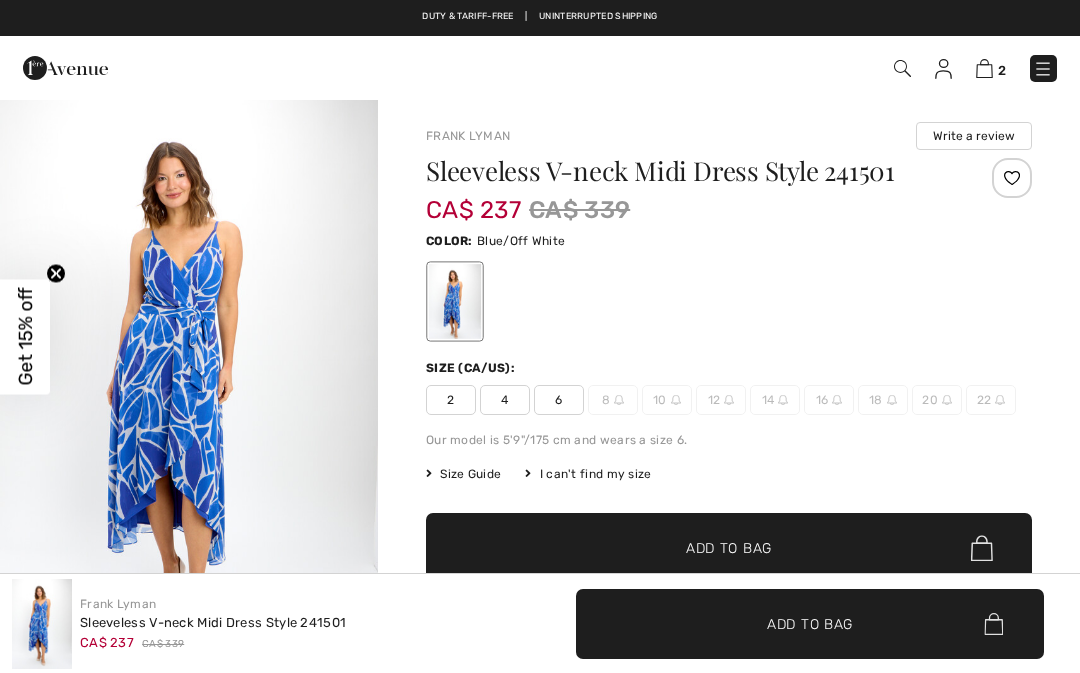 checkbox on "true" 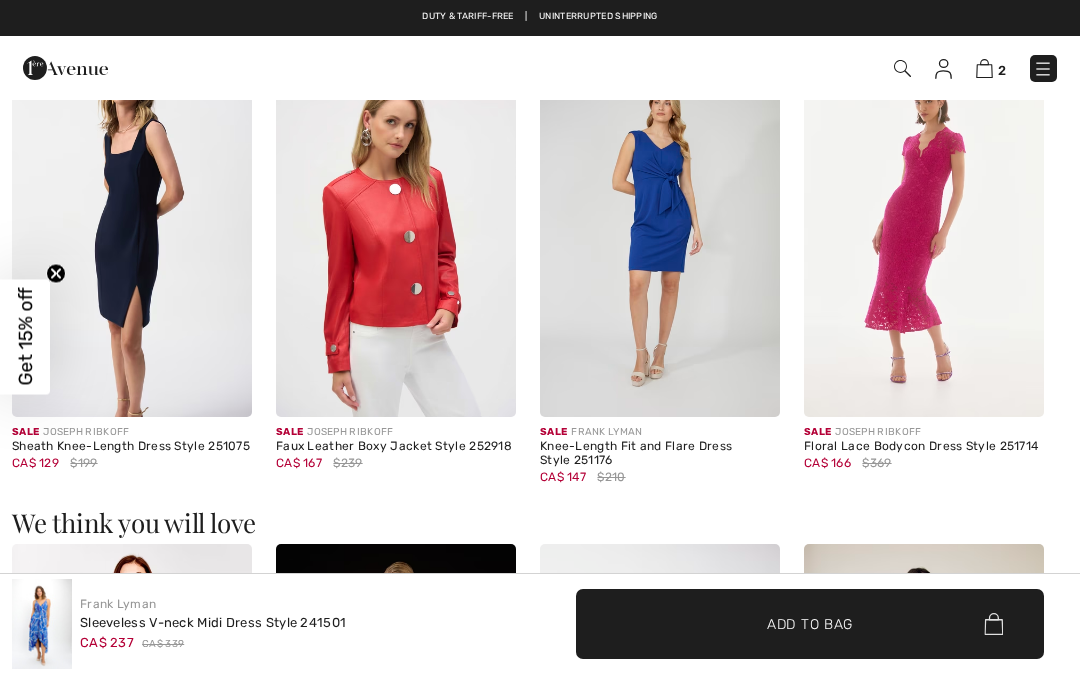 scroll, scrollTop: 0, scrollLeft: 0, axis: both 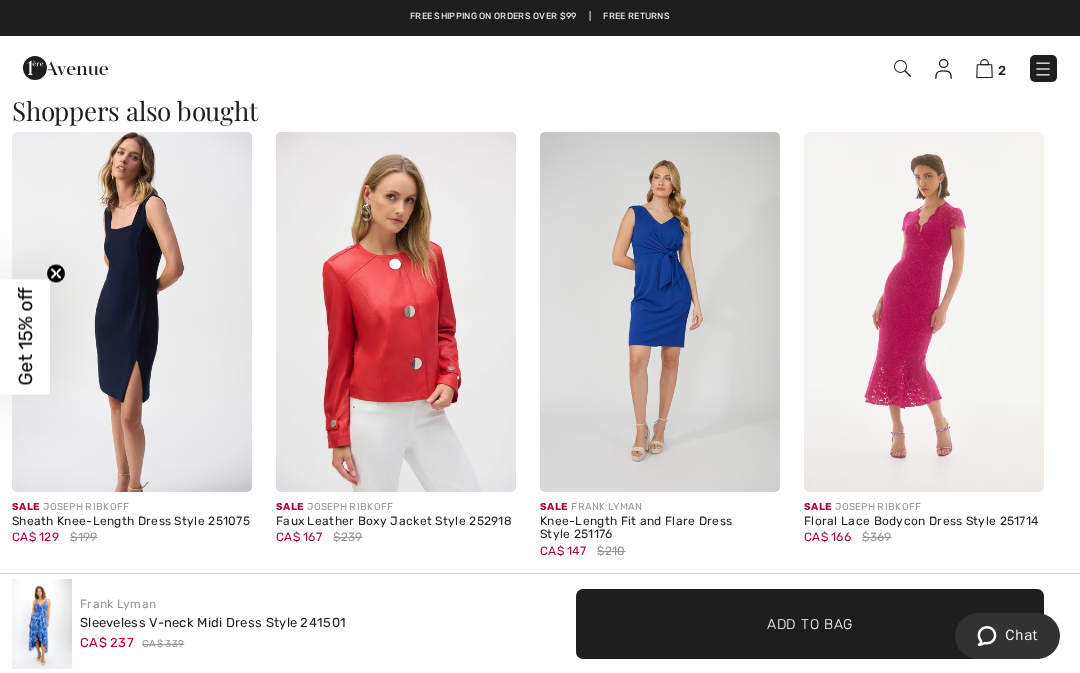 click at bounding box center (924, 312) 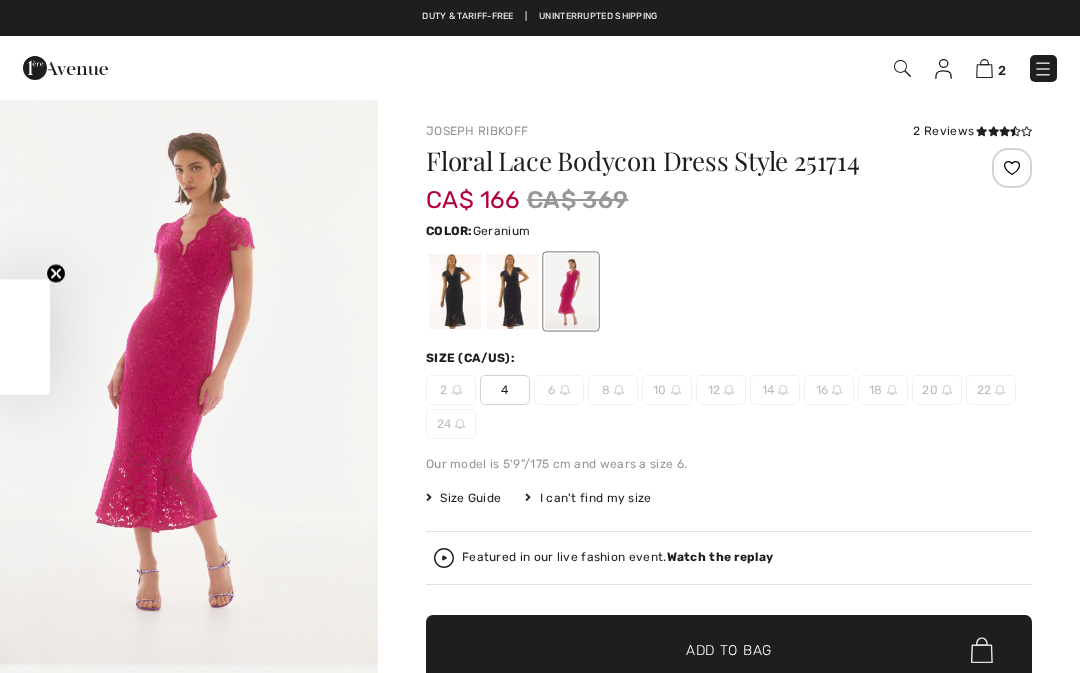 scroll, scrollTop: 0, scrollLeft: 0, axis: both 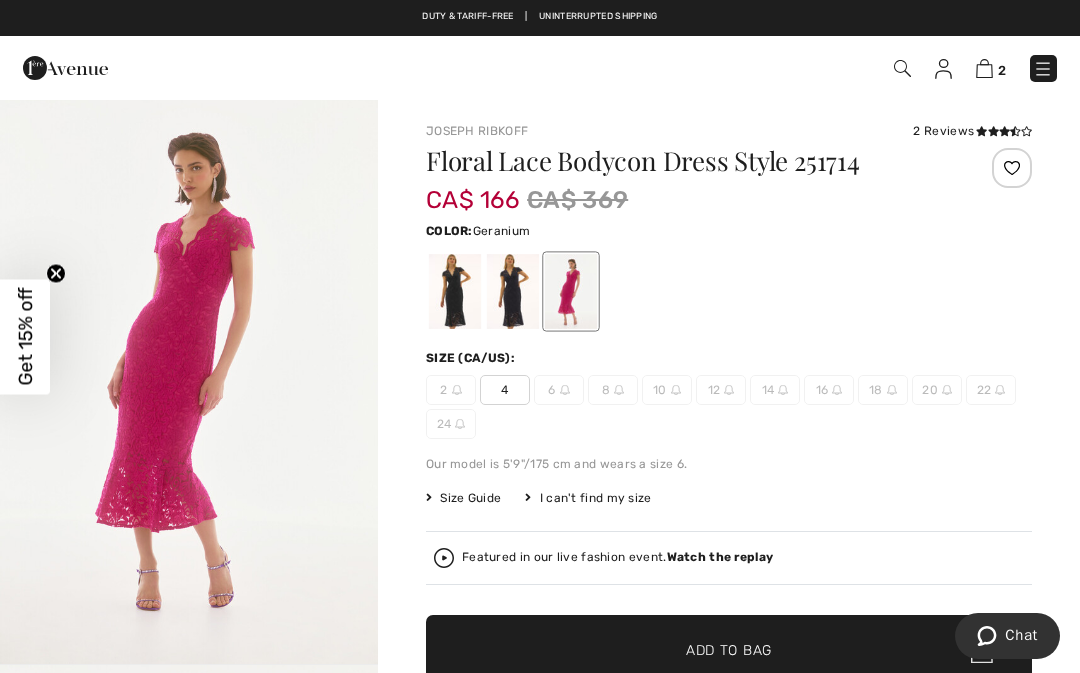 click at bounding box center (513, 291) 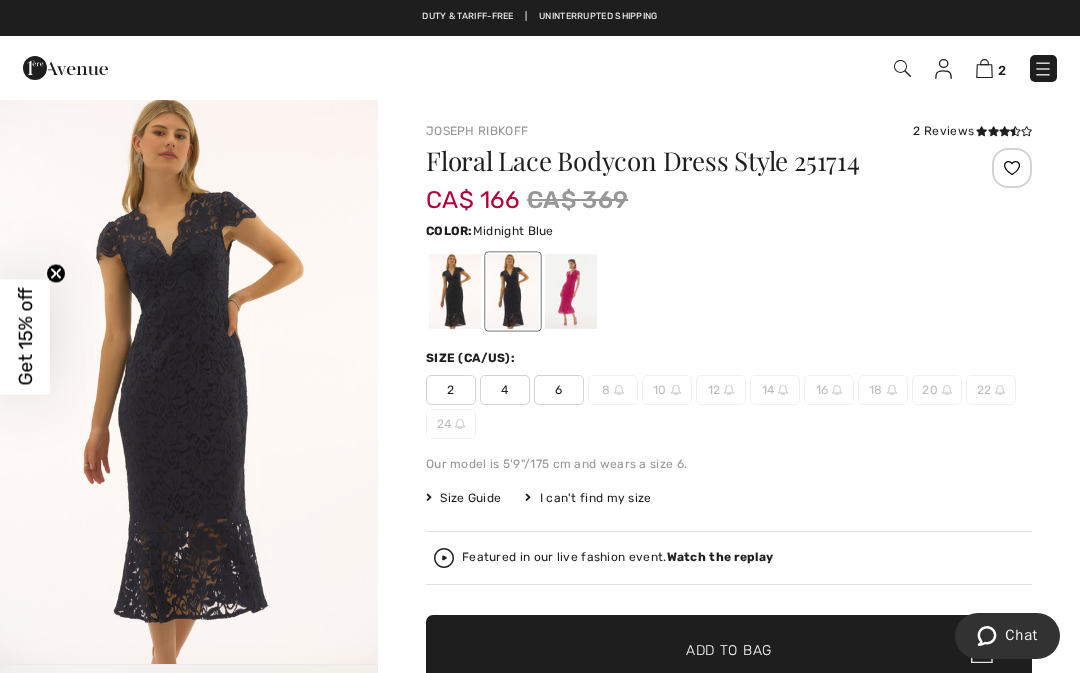 click at bounding box center (455, 291) 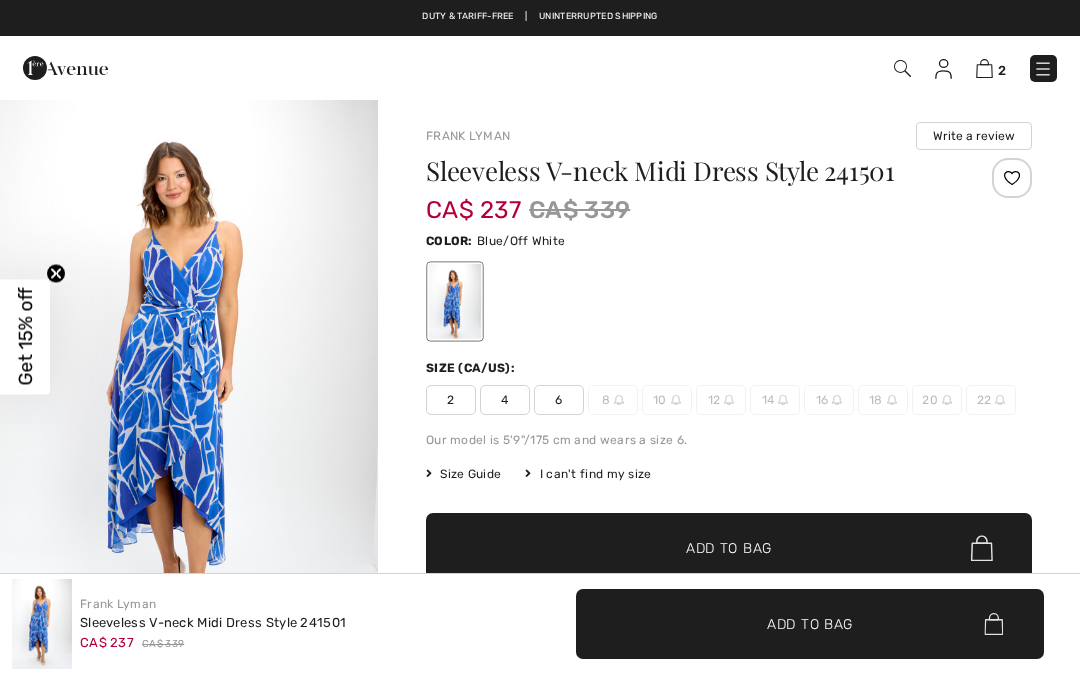 scroll, scrollTop: 1194, scrollLeft: 0, axis: vertical 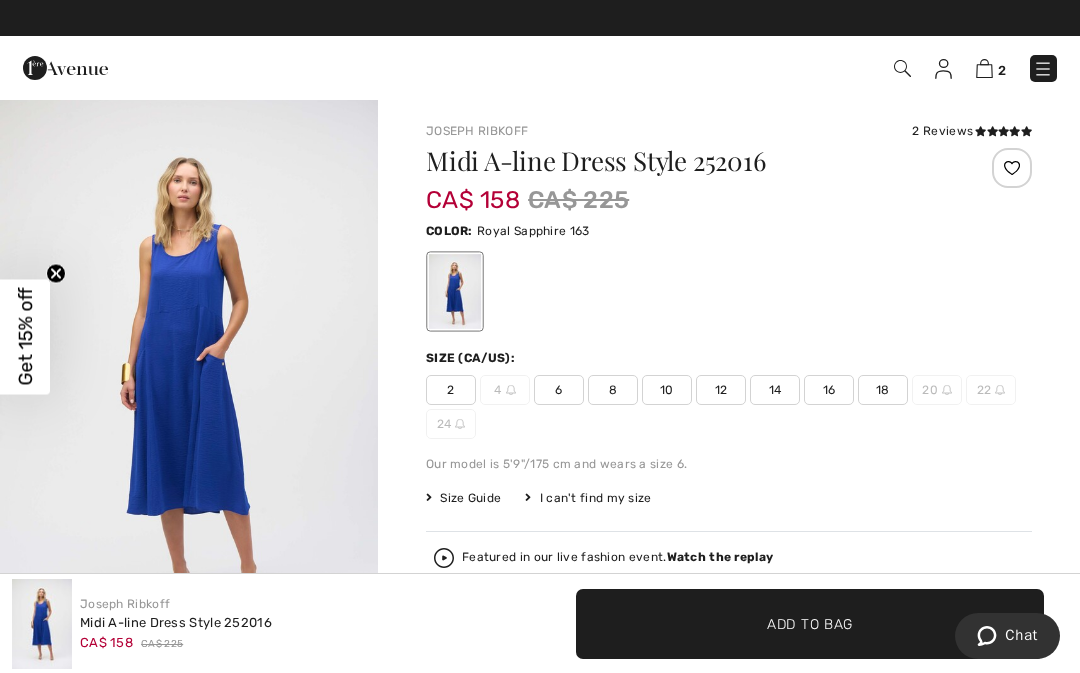 click at bounding box center (902, 68) 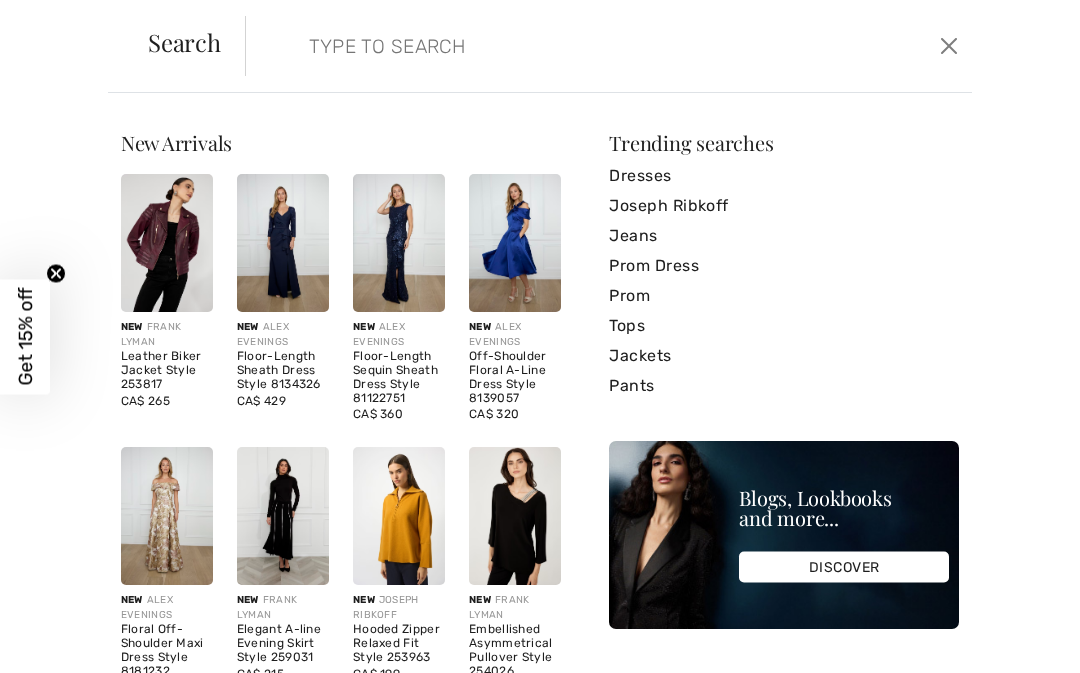 click at bounding box center (534, 46) 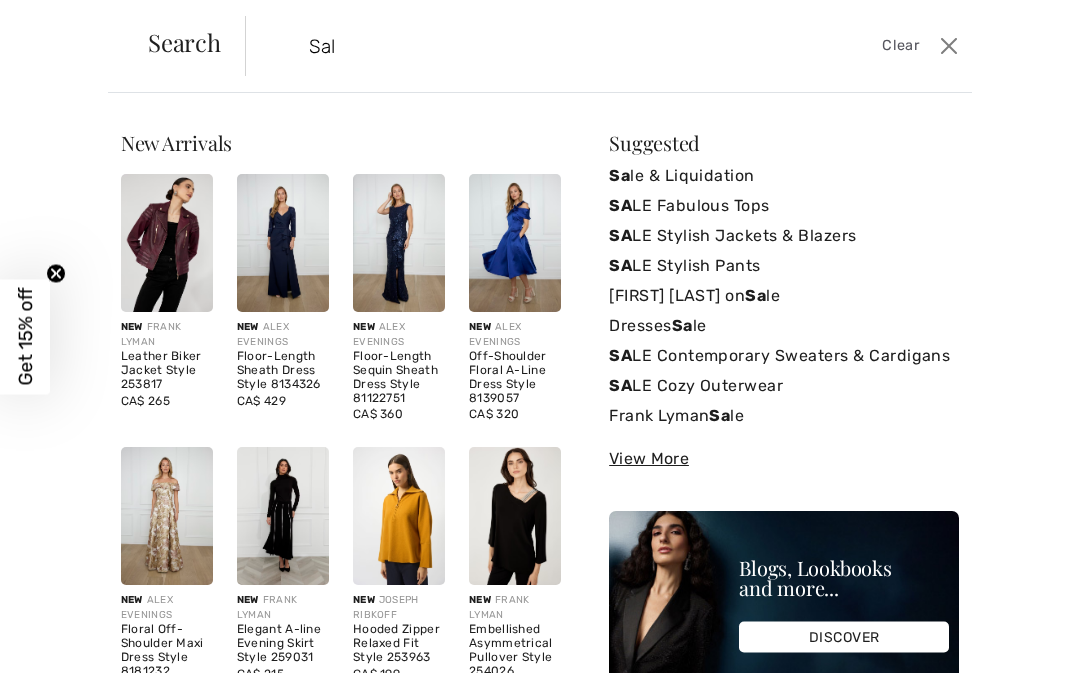 type on "Sale" 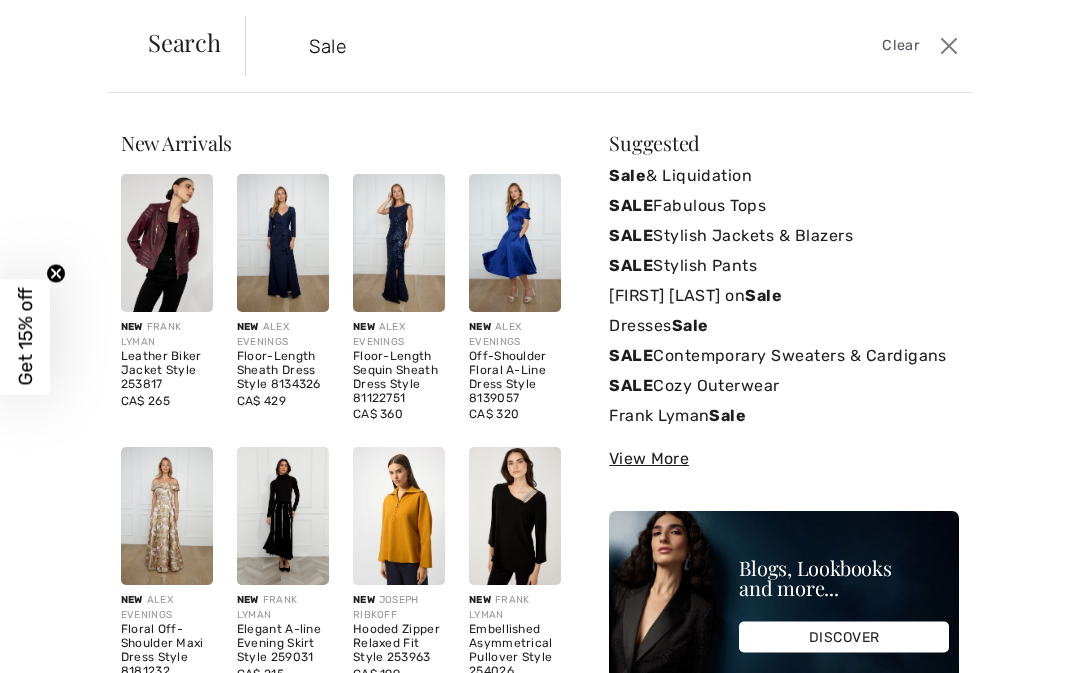 click on "Sale  & Liquidation" at bounding box center (784, 176) 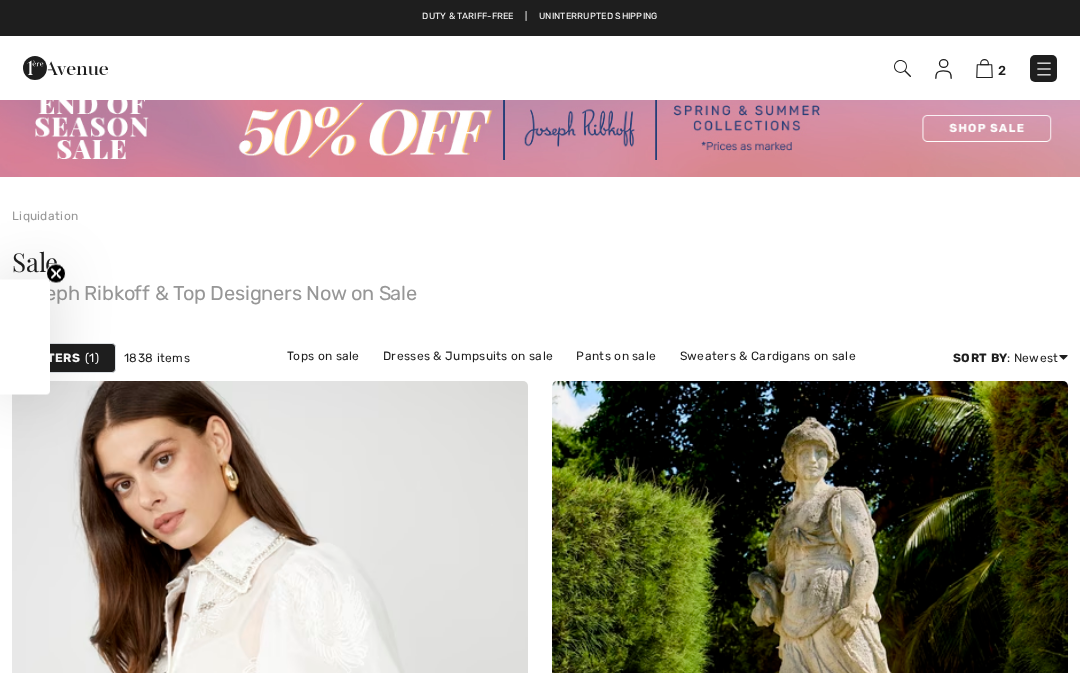 scroll, scrollTop: 0, scrollLeft: 0, axis: both 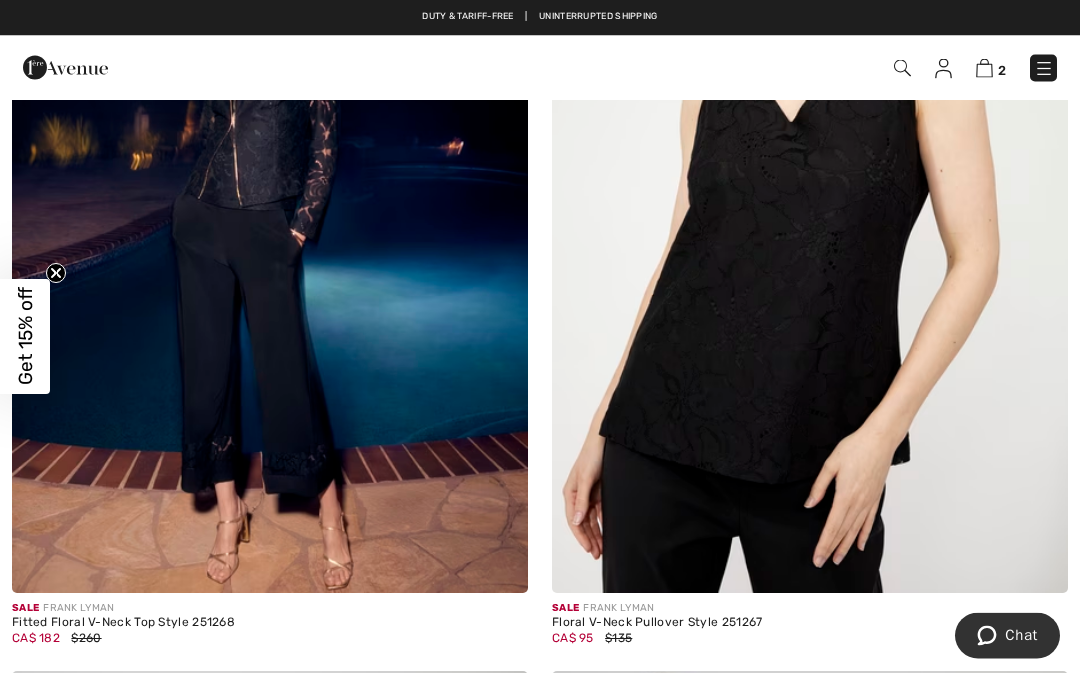 click at bounding box center [810, 207] 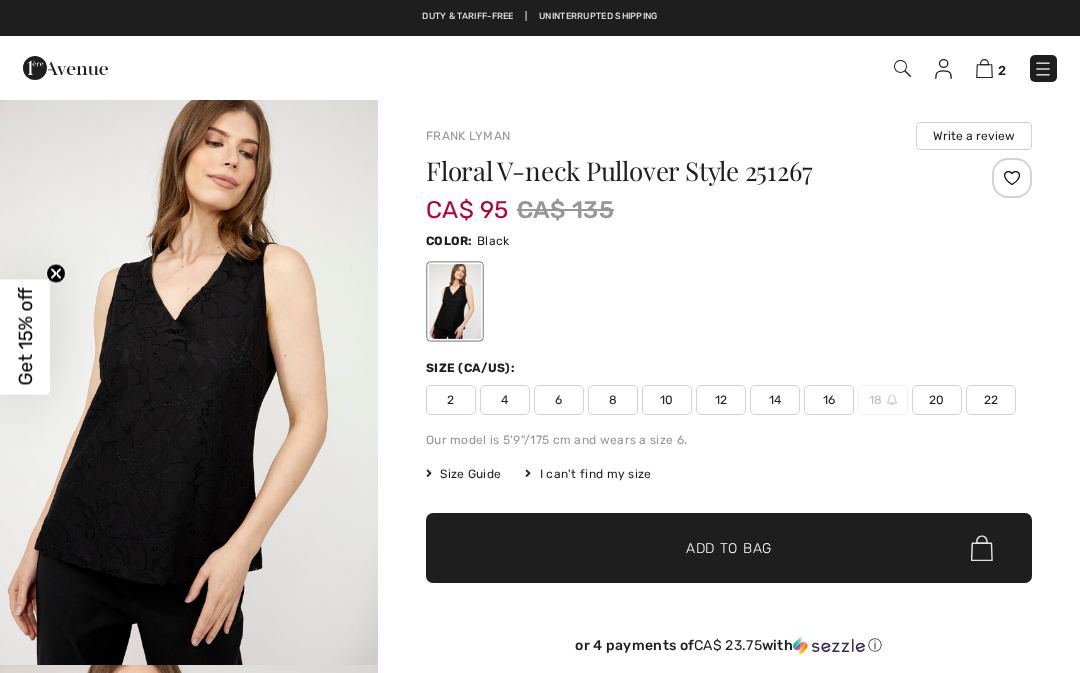 scroll, scrollTop: 0, scrollLeft: 0, axis: both 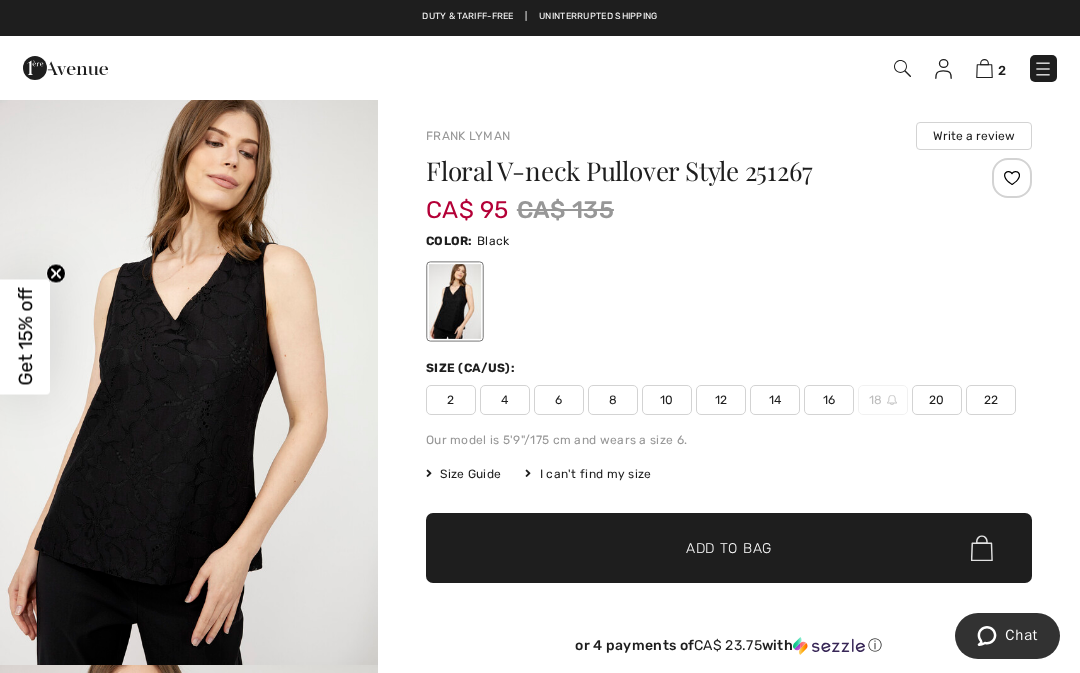 click on "16" at bounding box center (829, 400) 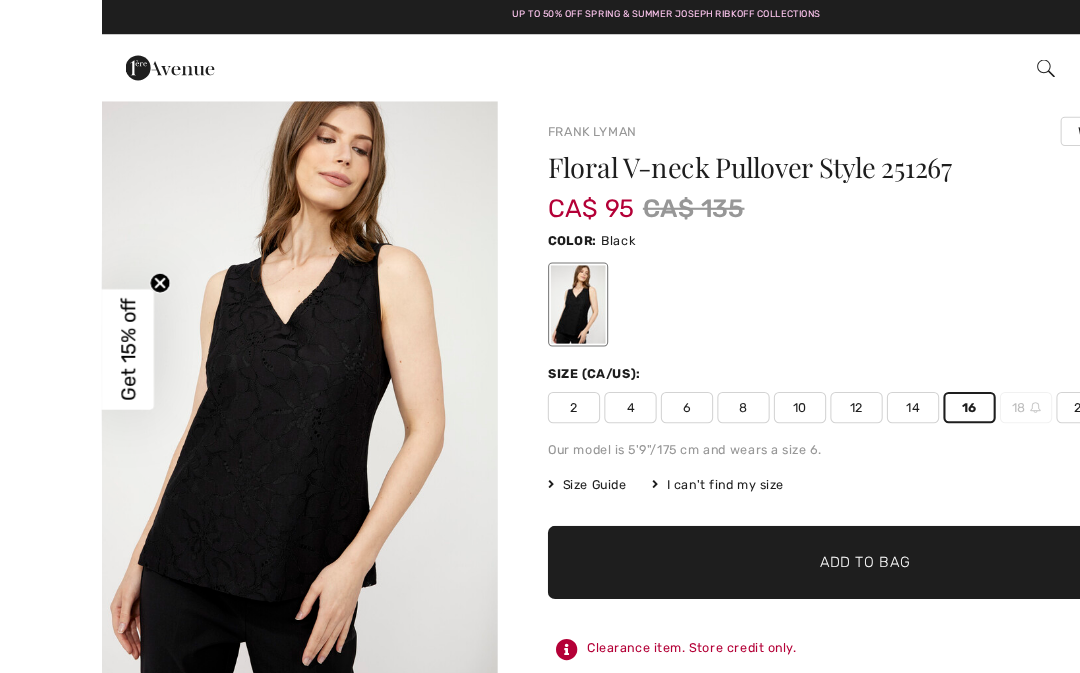 scroll, scrollTop: 0, scrollLeft: 0, axis: both 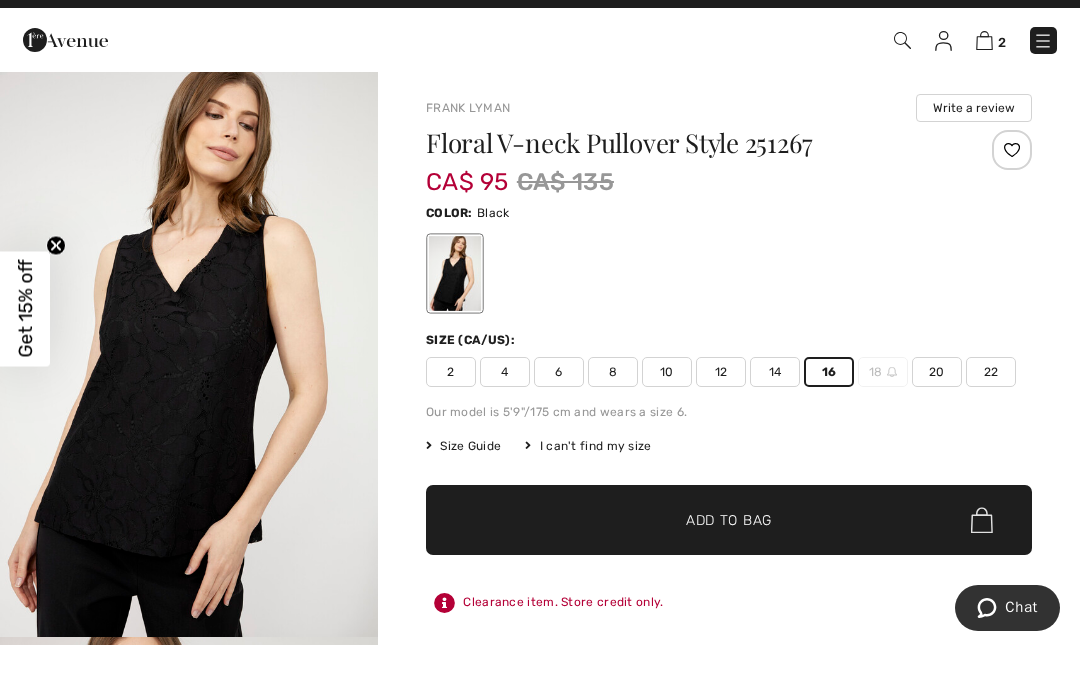 click on "Add to Bag" at bounding box center (729, 548) 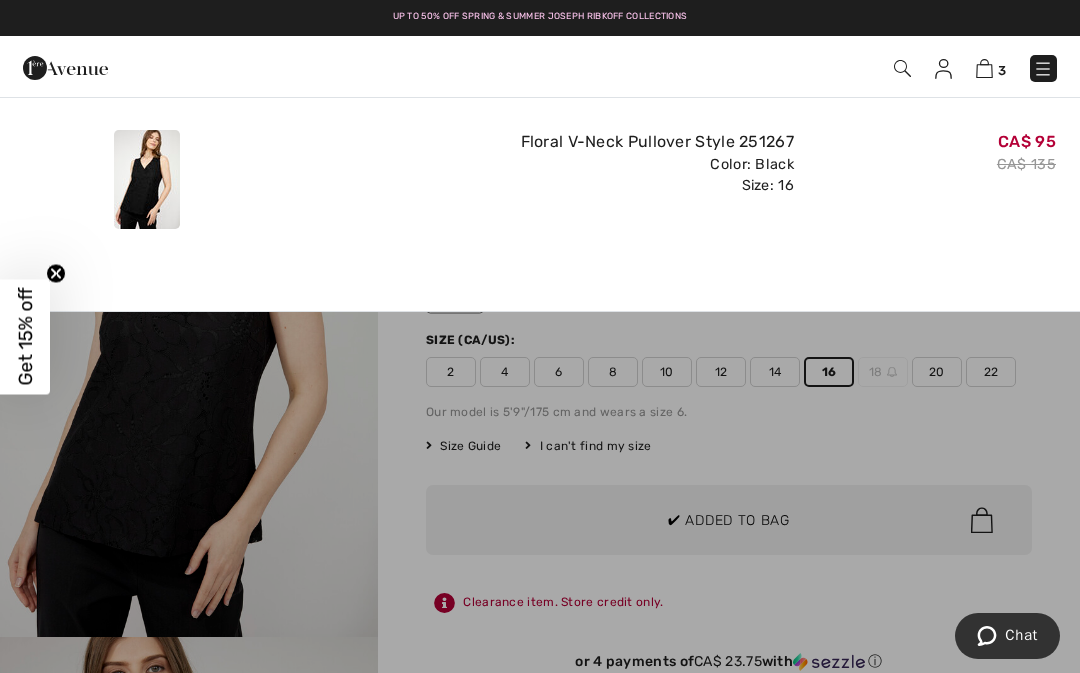 scroll, scrollTop: 0, scrollLeft: 0, axis: both 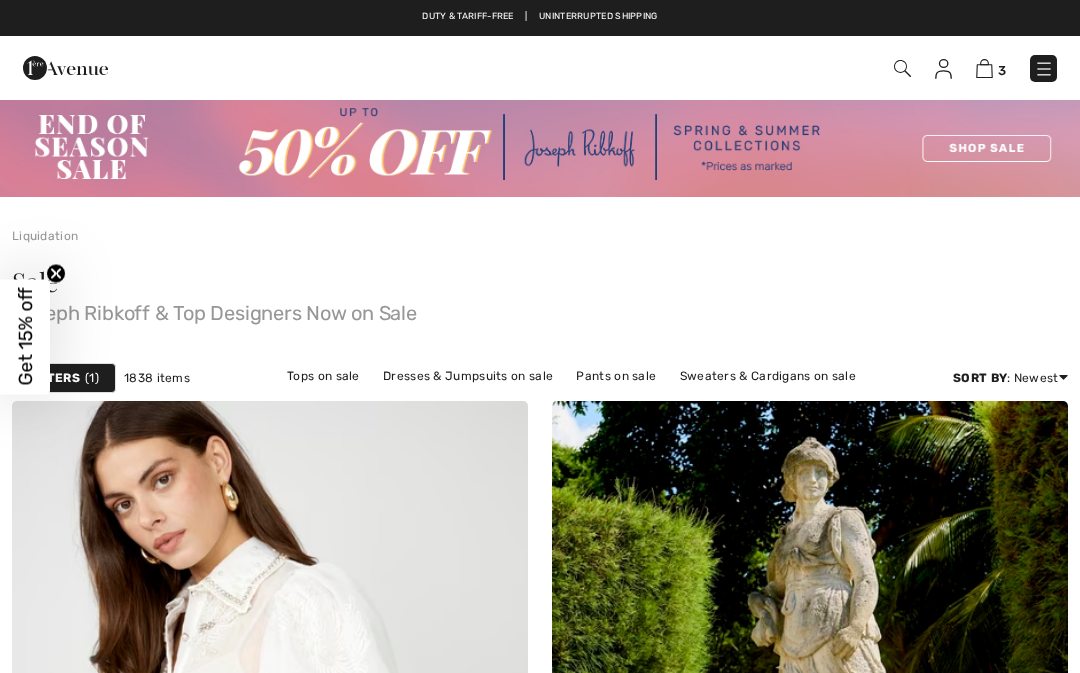 checkbox on "true" 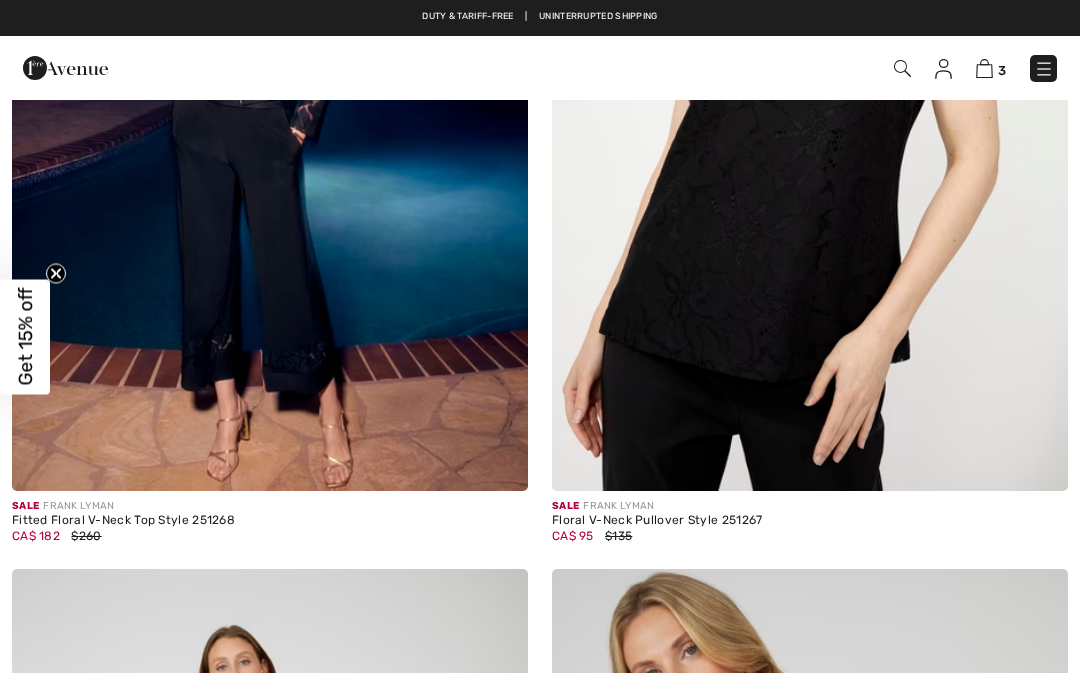 scroll, scrollTop: 0, scrollLeft: 0, axis: both 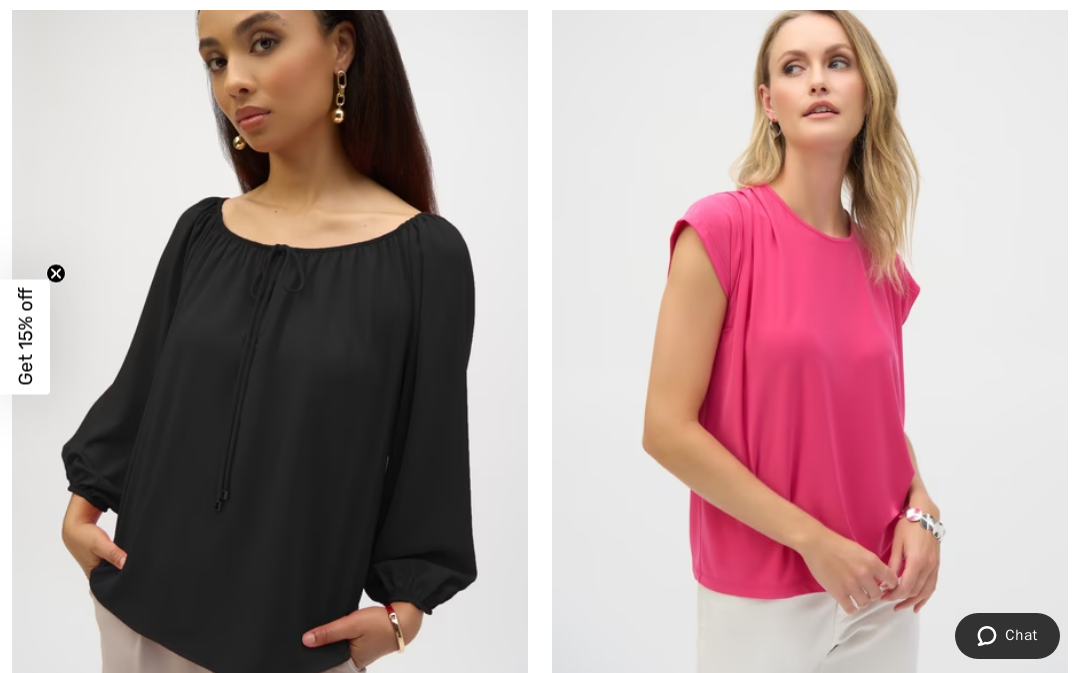 click at bounding box center (810, 313) 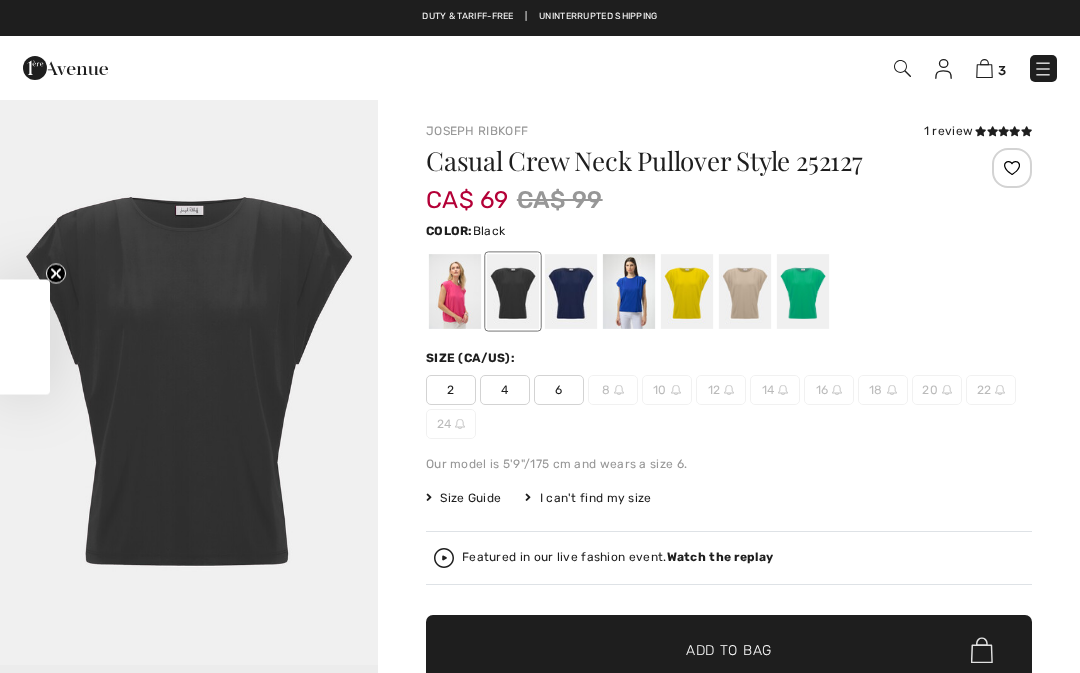 checkbox on "true" 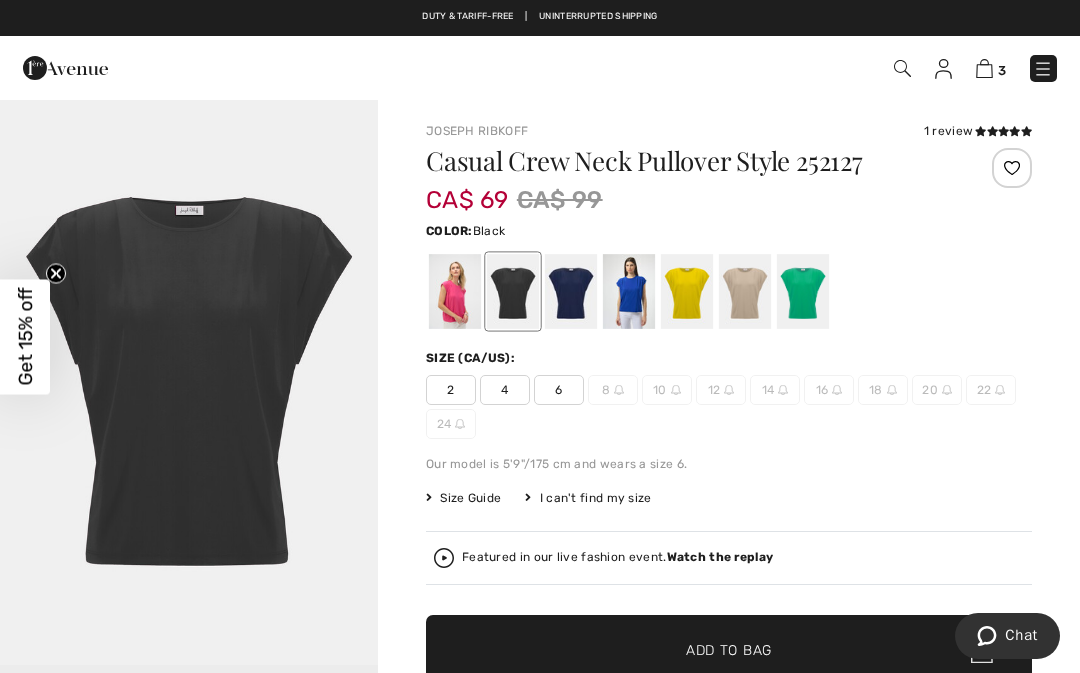 scroll, scrollTop: 0, scrollLeft: 0, axis: both 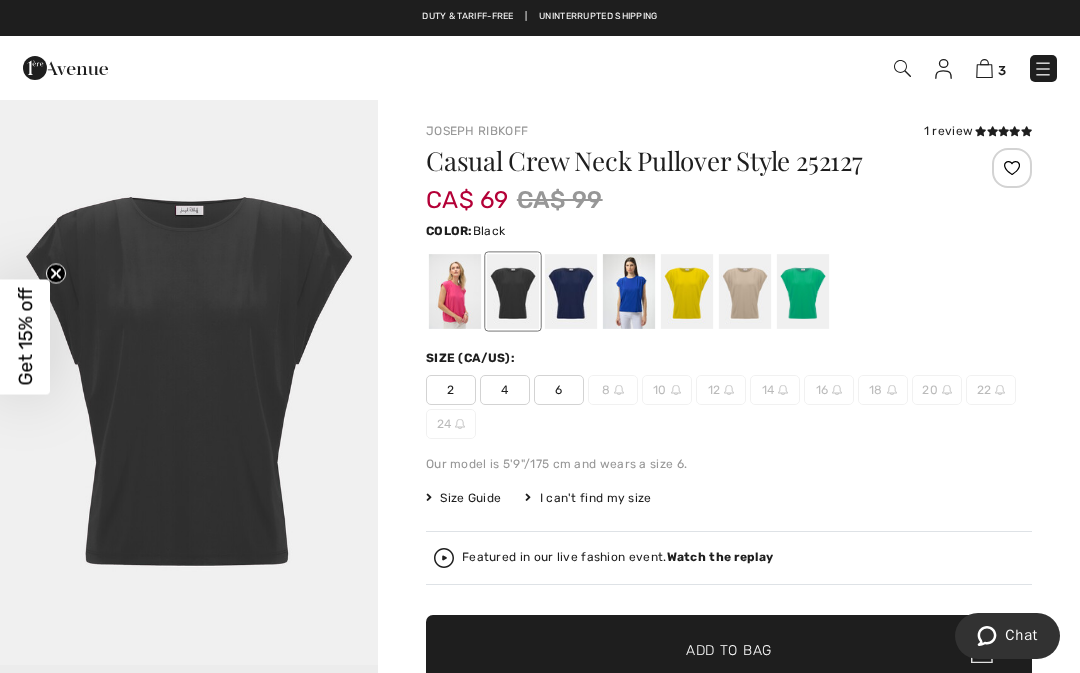 click at bounding box center [984, 68] 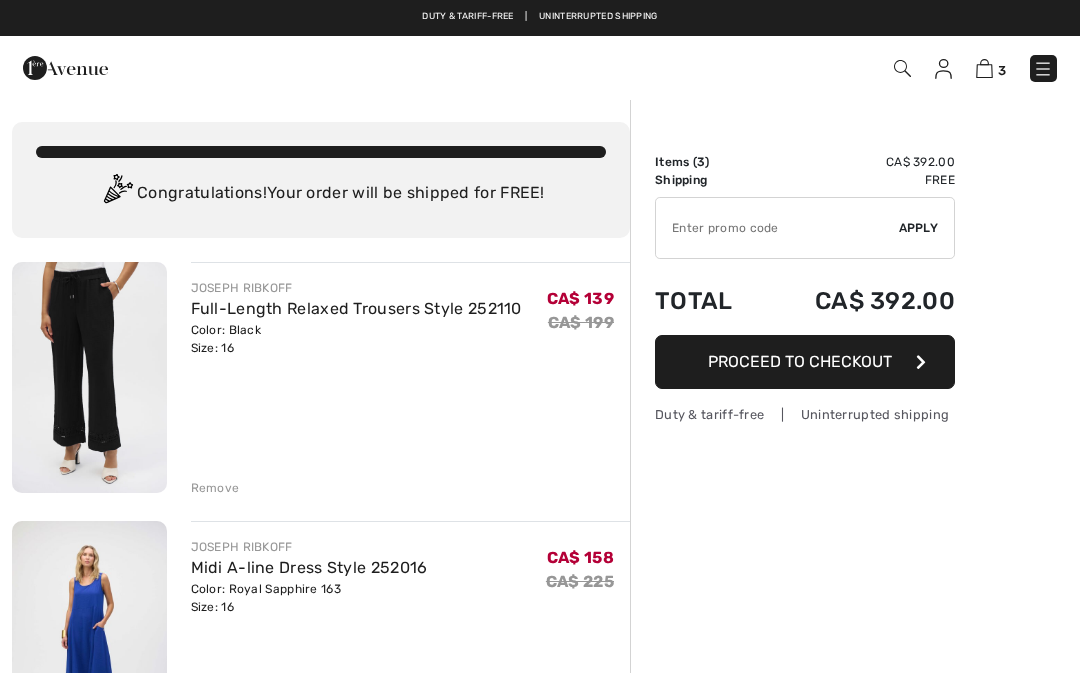 scroll, scrollTop: 0, scrollLeft: 0, axis: both 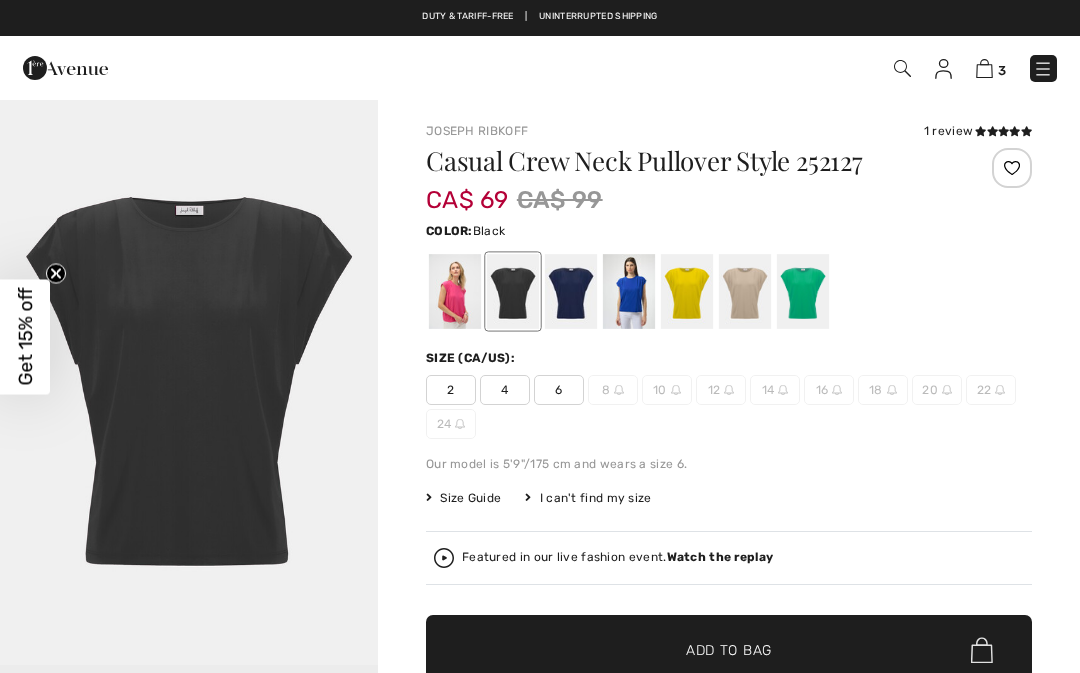 click at bounding box center [745, 291] 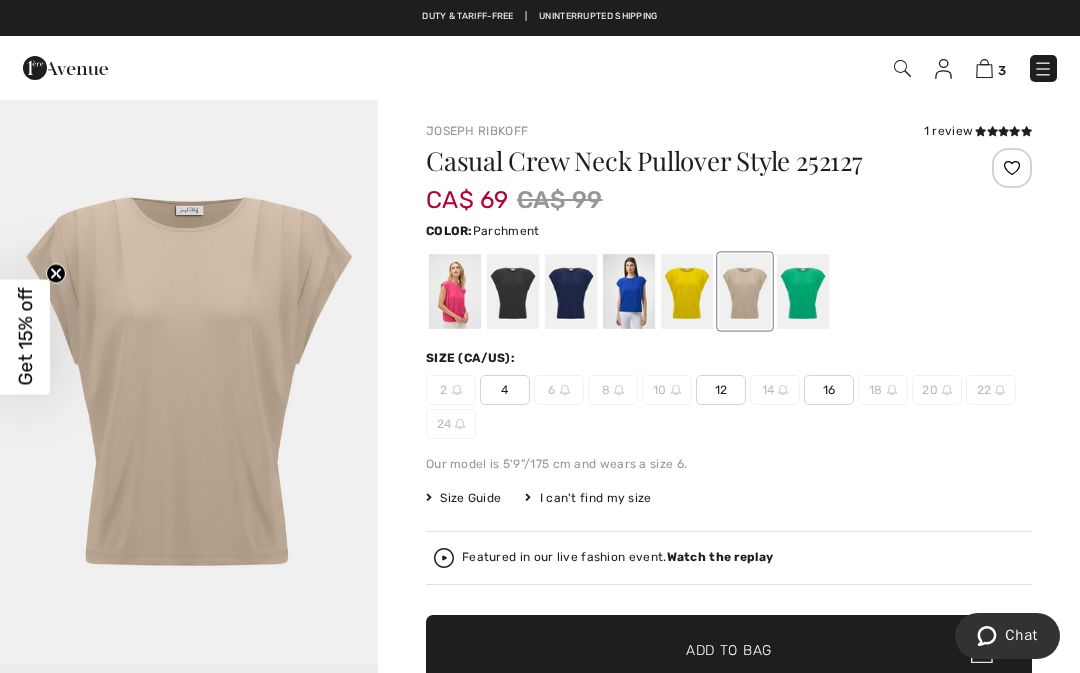 click on "16" at bounding box center (829, 390) 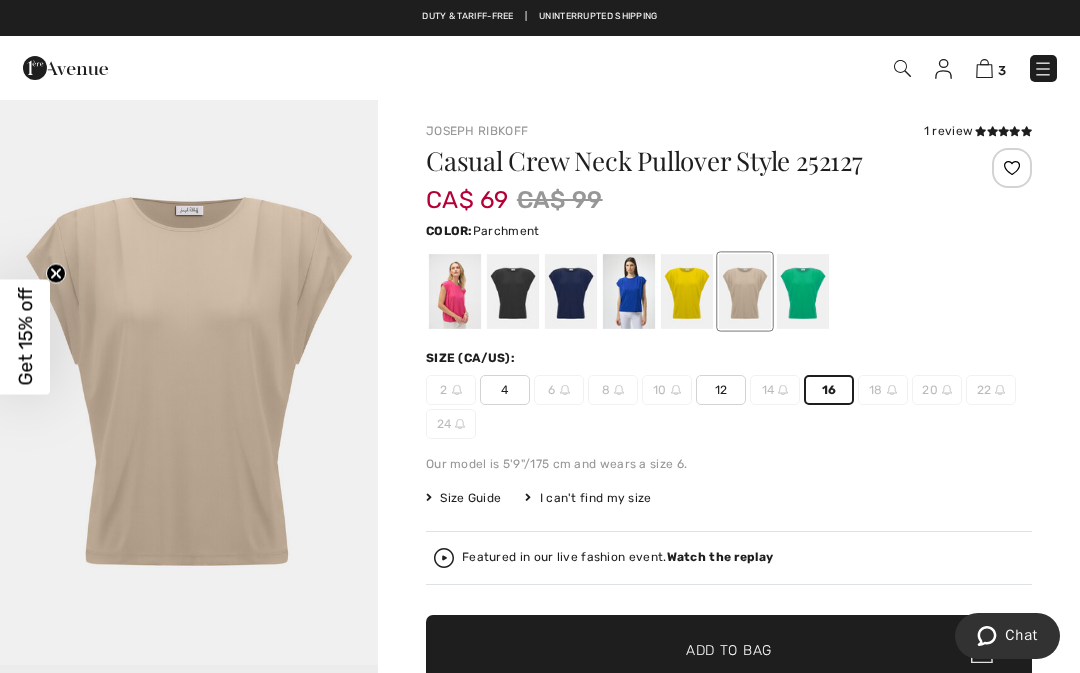 click on "Add to Bag" at bounding box center [729, 650] 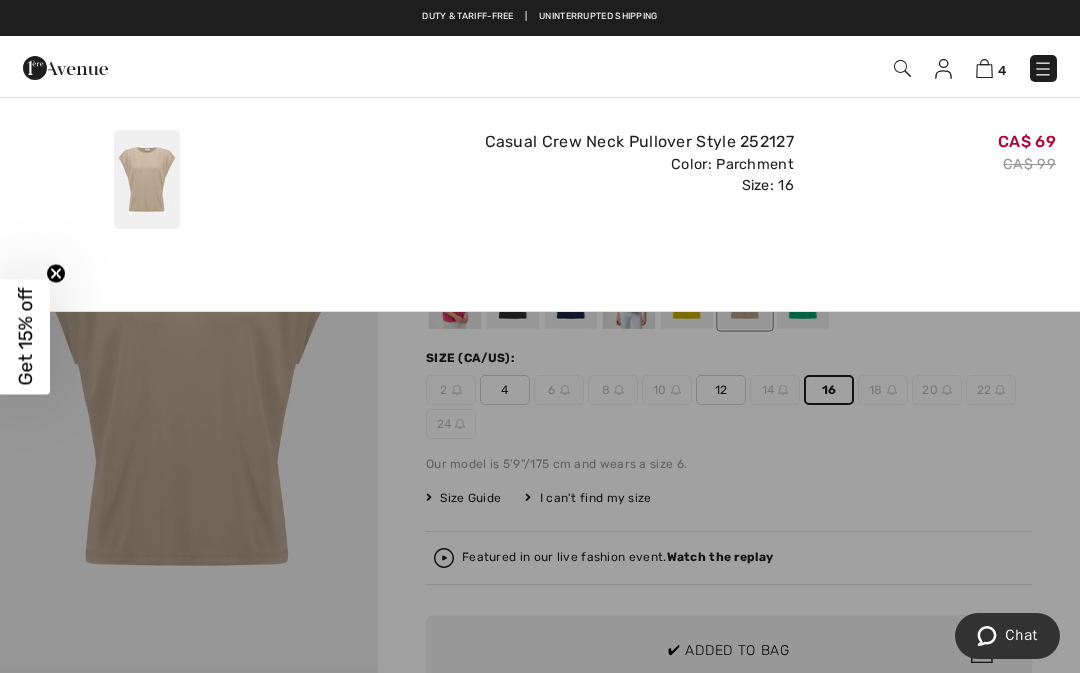 scroll, scrollTop: 0, scrollLeft: 0, axis: both 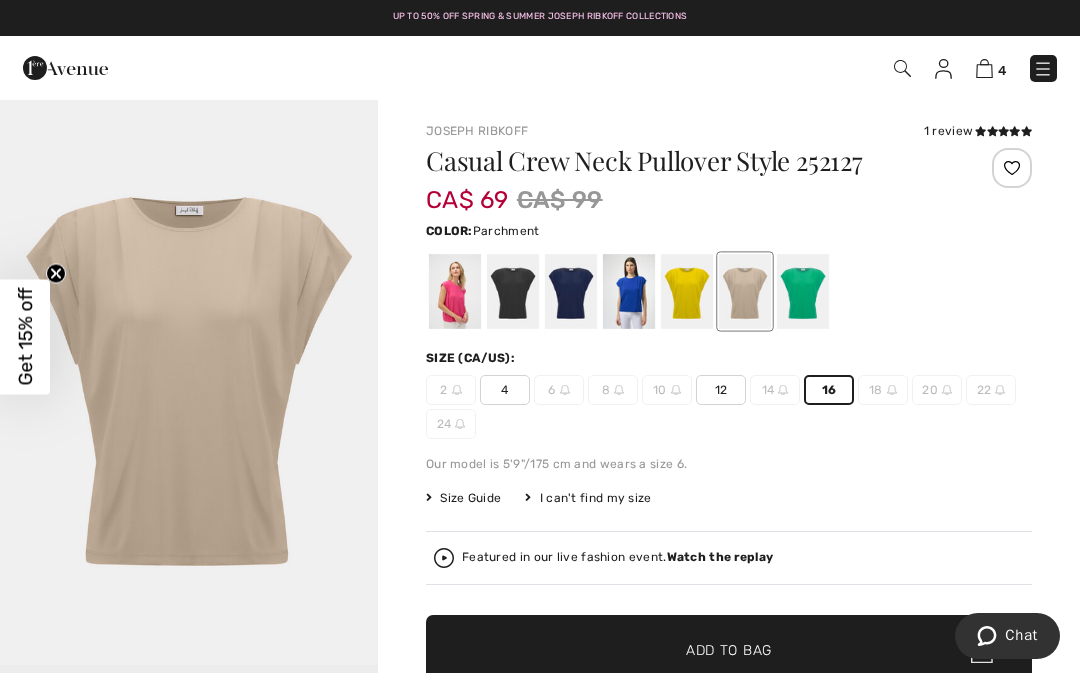 click at bounding box center (984, 68) 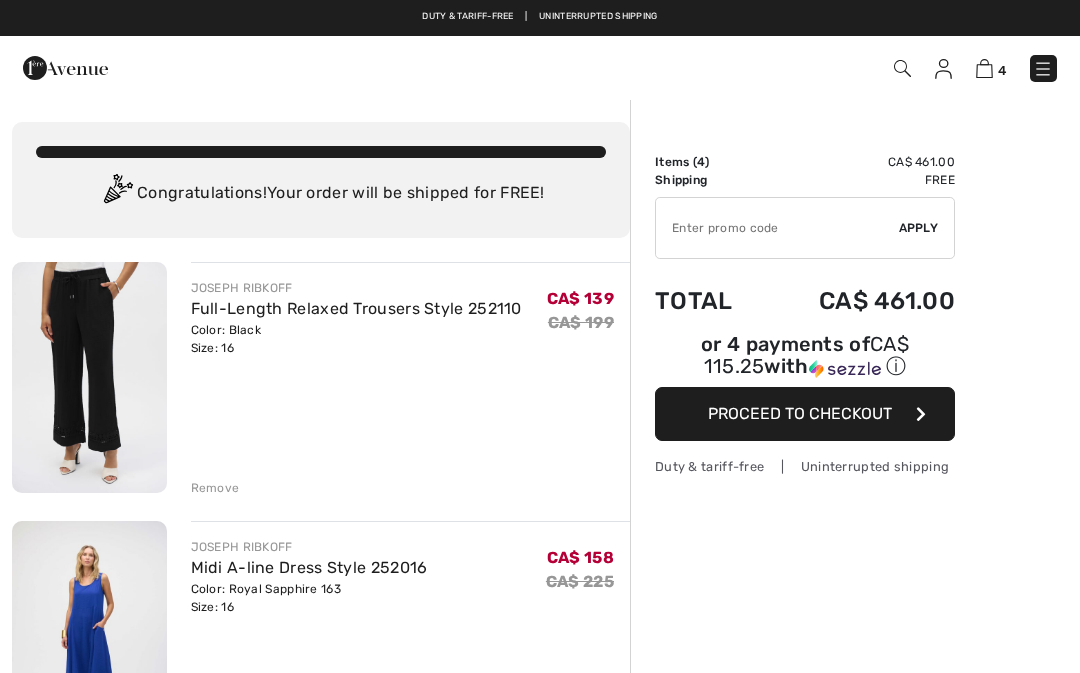 scroll, scrollTop: 0, scrollLeft: 0, axis: both 